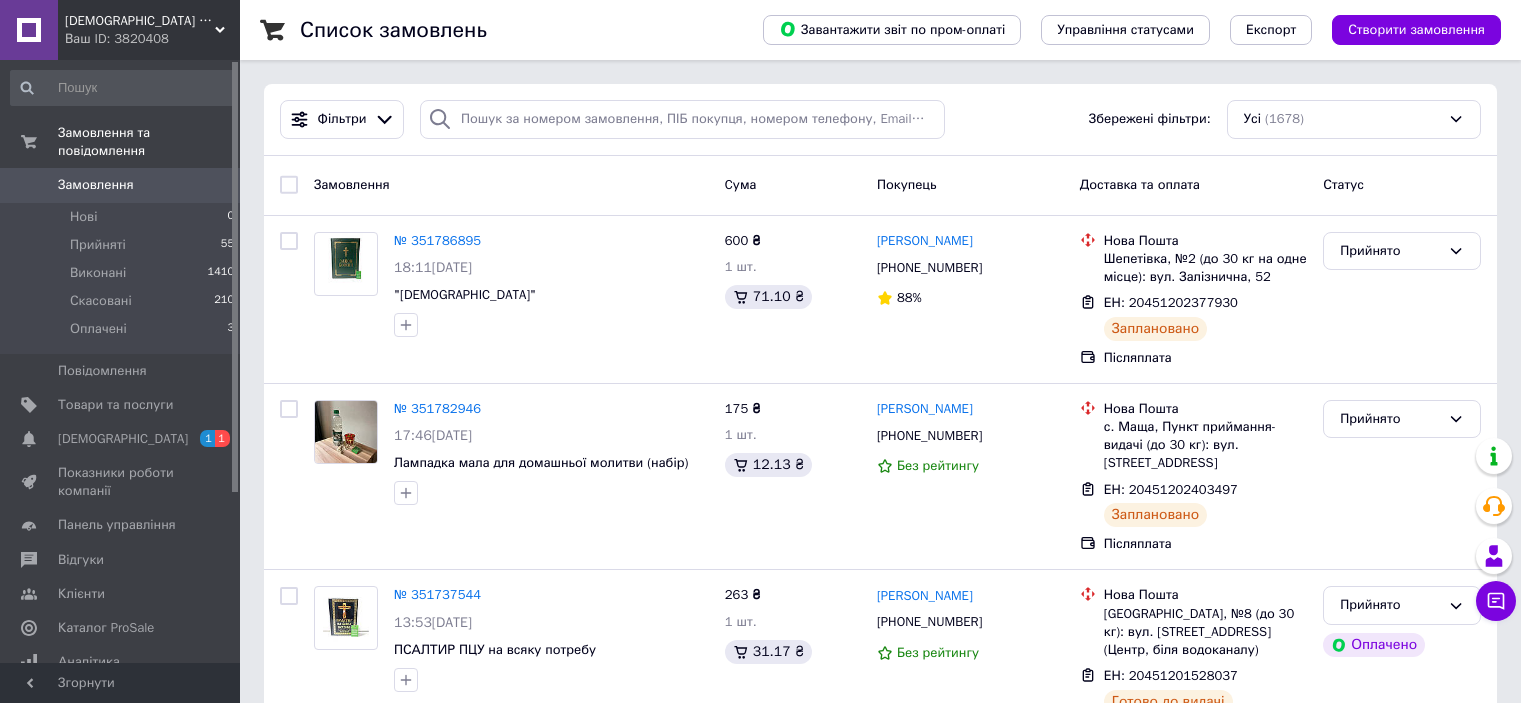 scroll, scrollTop: 0, scrollLeft: 0, axis: both 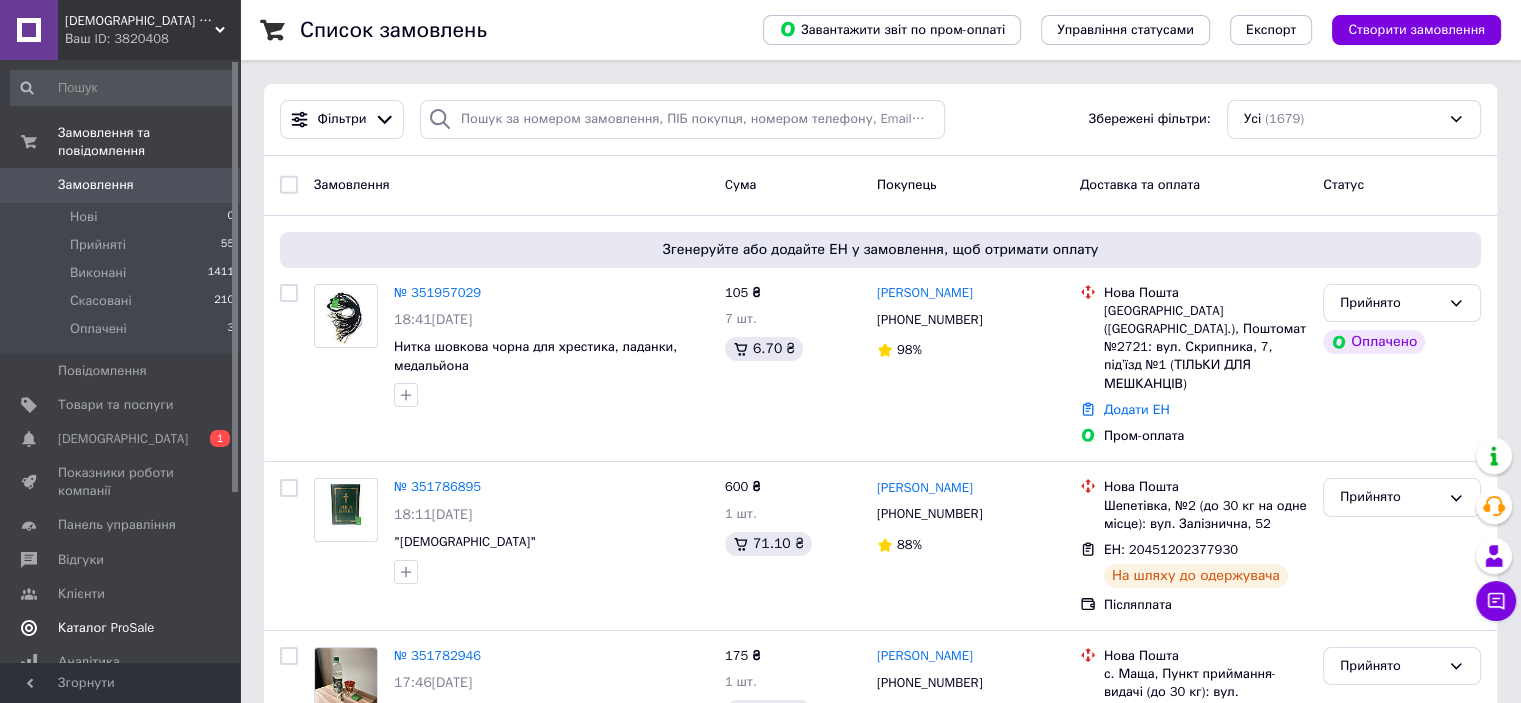 click on "[DEMOGRAPHIC_DATA]" at bounding box center (123, 439) 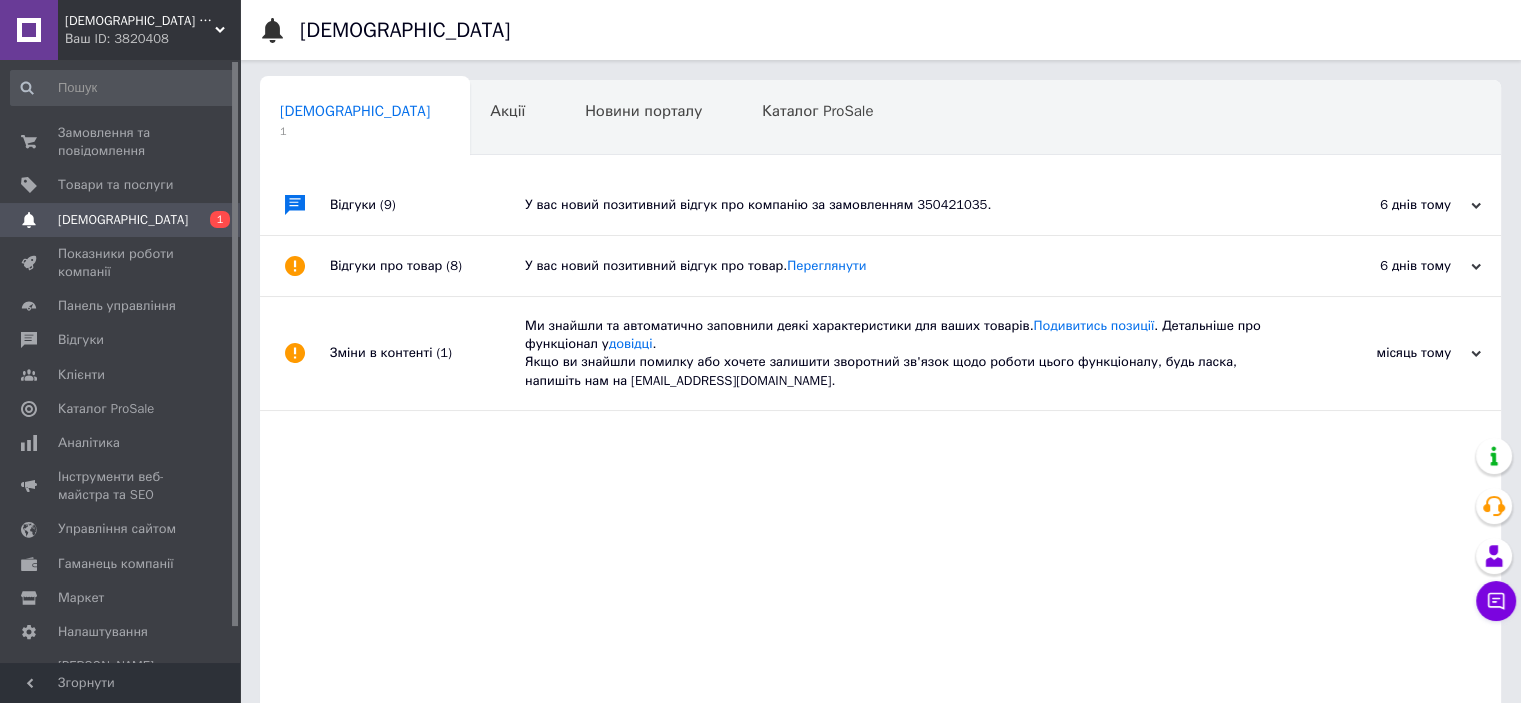 click on "[DEMOGRAPHIC_DATA]" at bounding box center (123, 220) 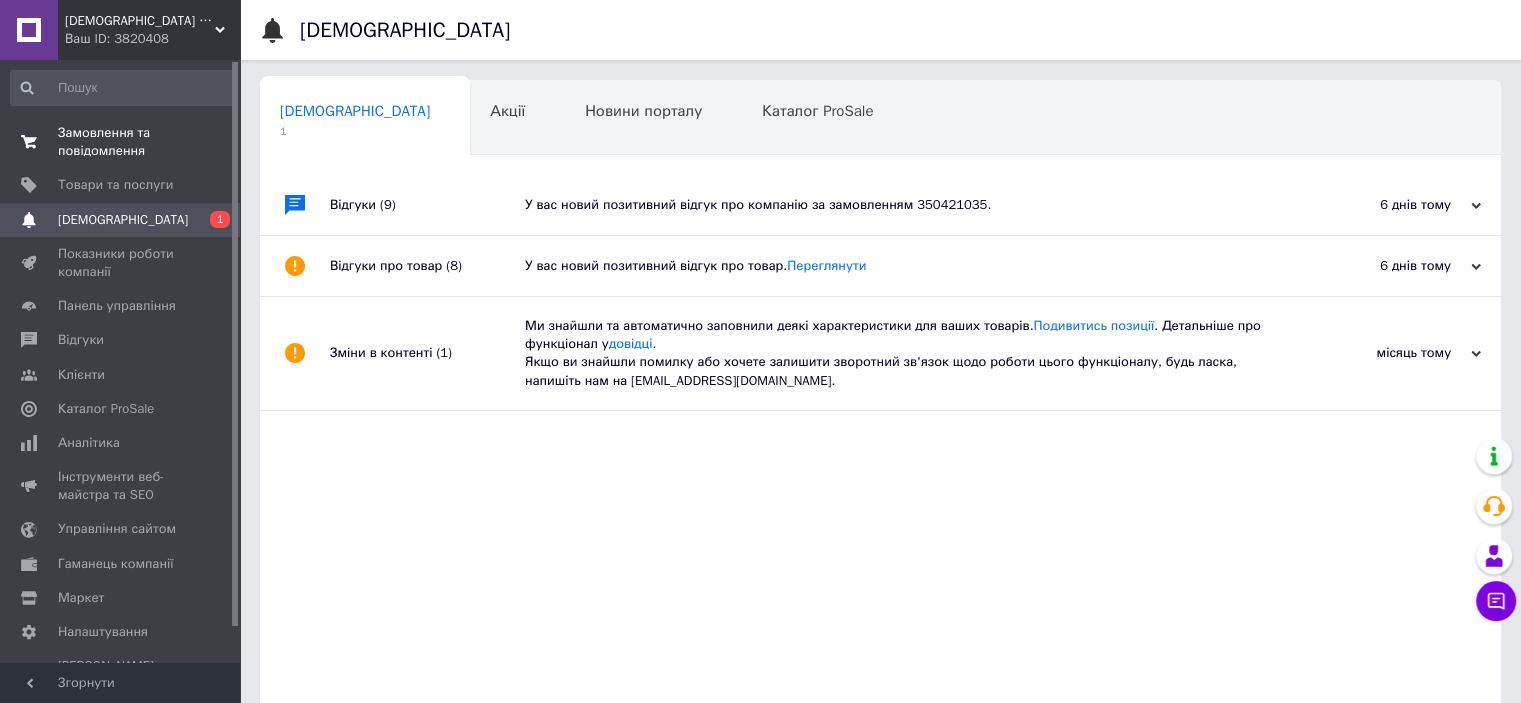 click on "Замовлення та повідомлення" at bounding box center [121, 142] 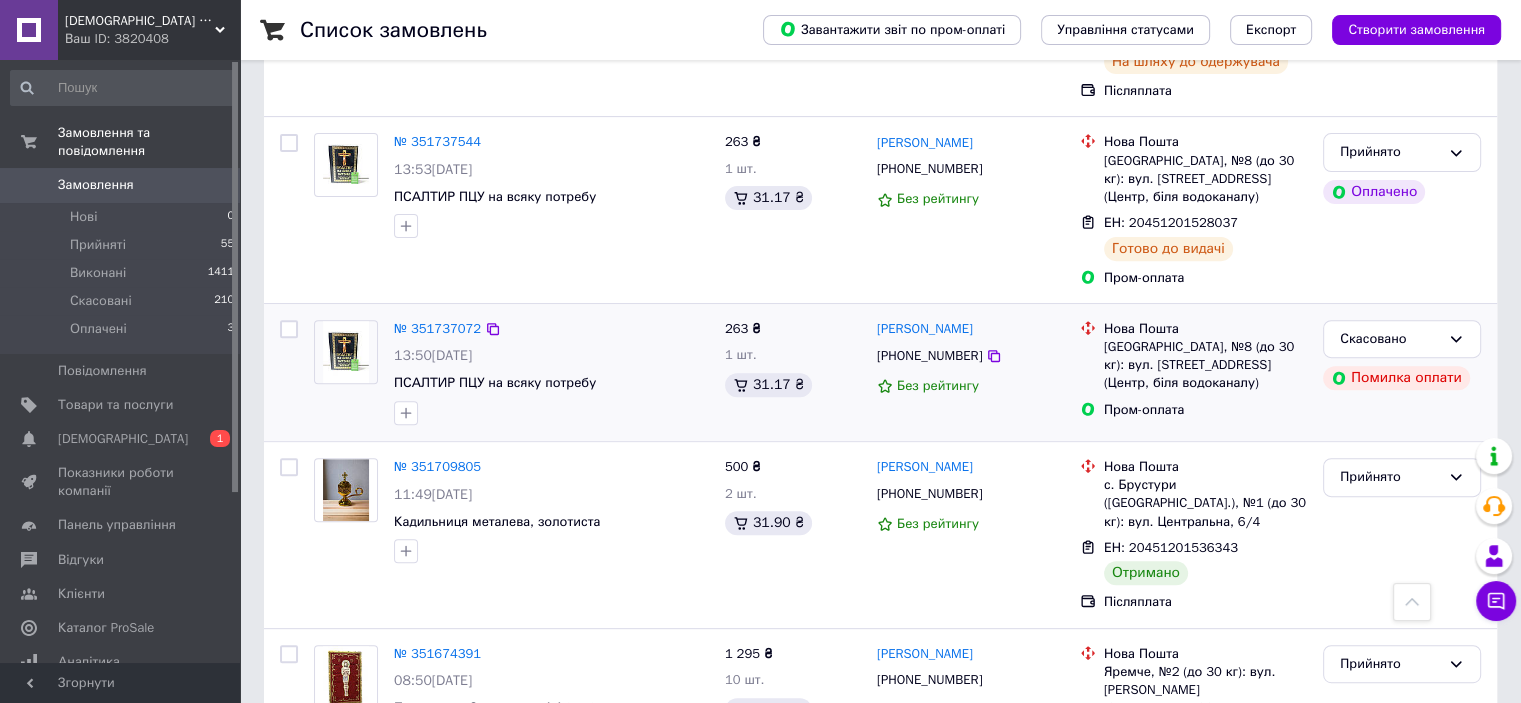 scroll, scrollTop: 800, scrollLeft: 0, axis: vertical 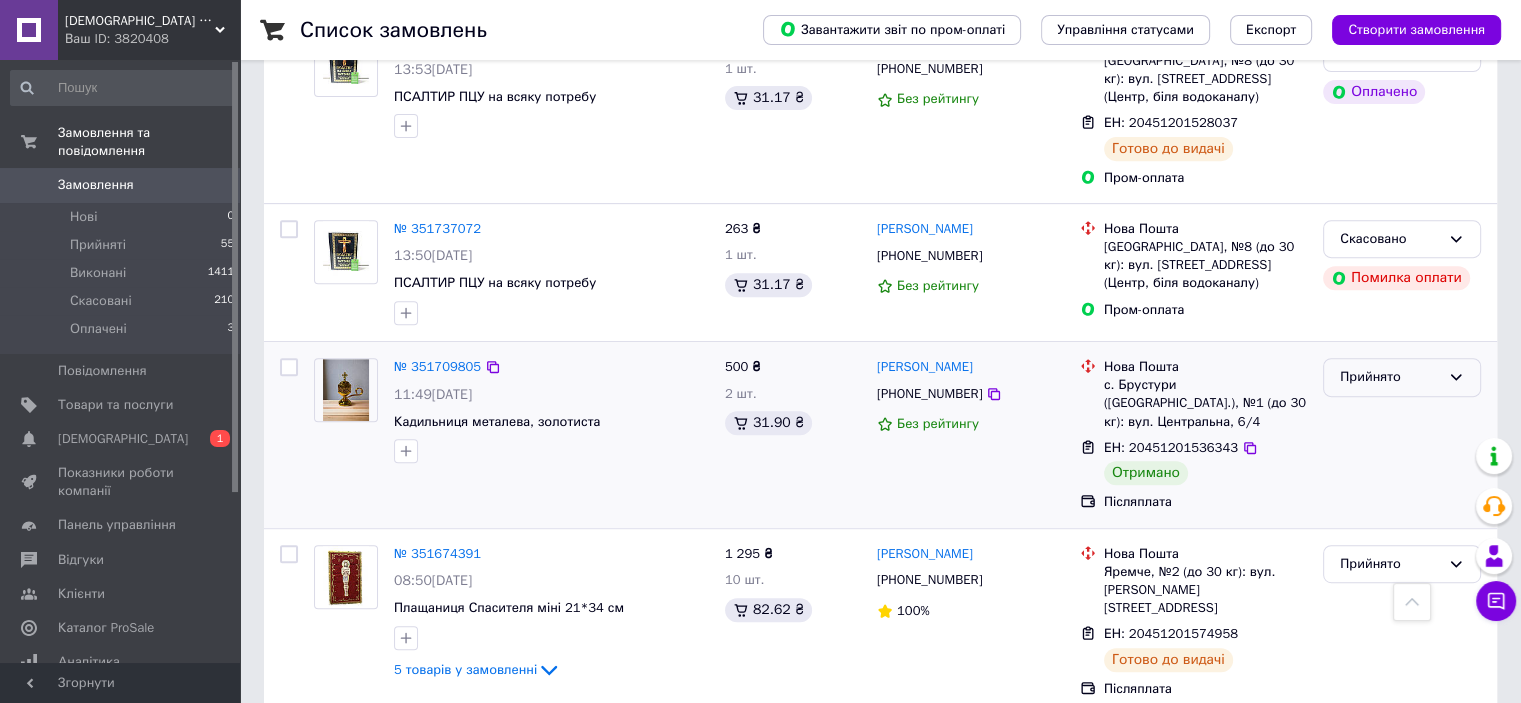 click 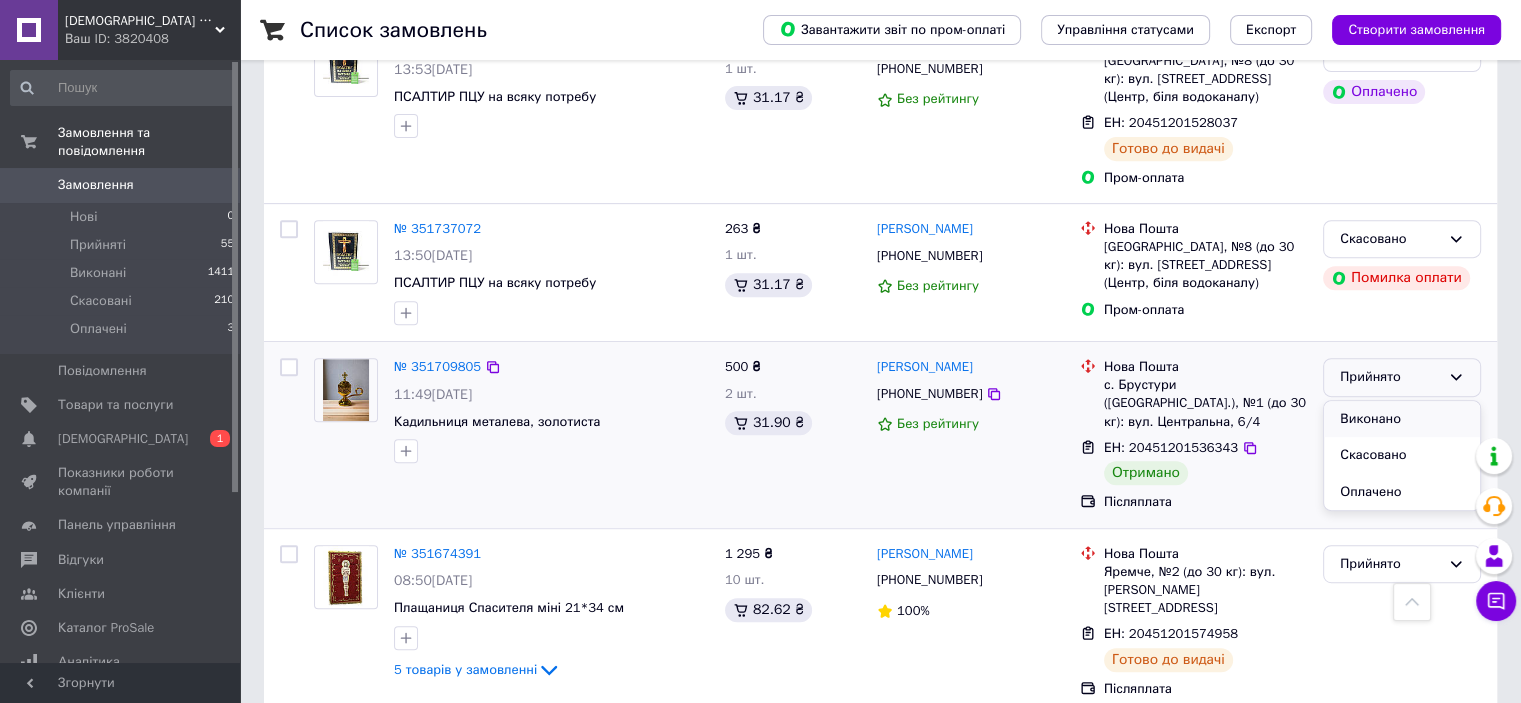 click on "Виконано" at bounding box center [1402, 419] 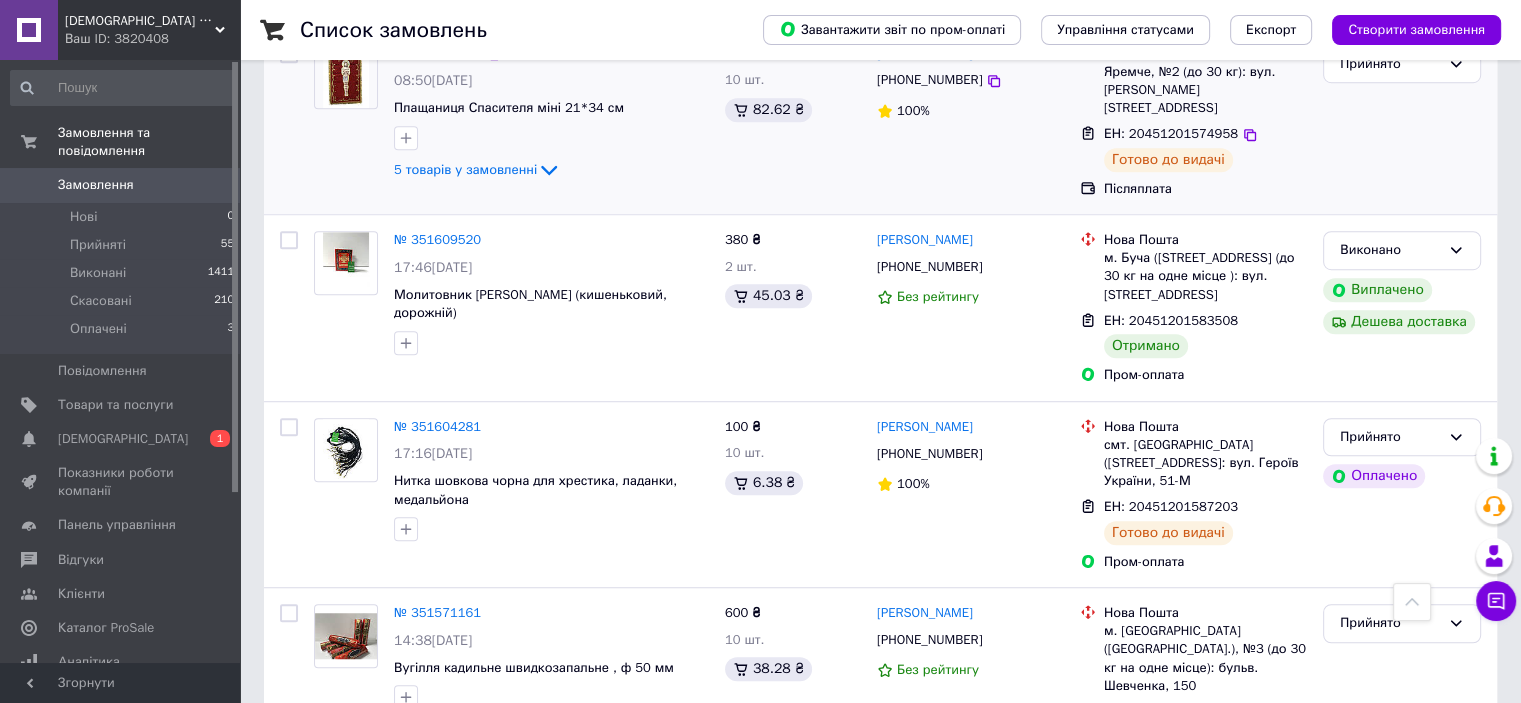 scroll, scrollTop: 1500, scrollLeft: 0, axis: vertical 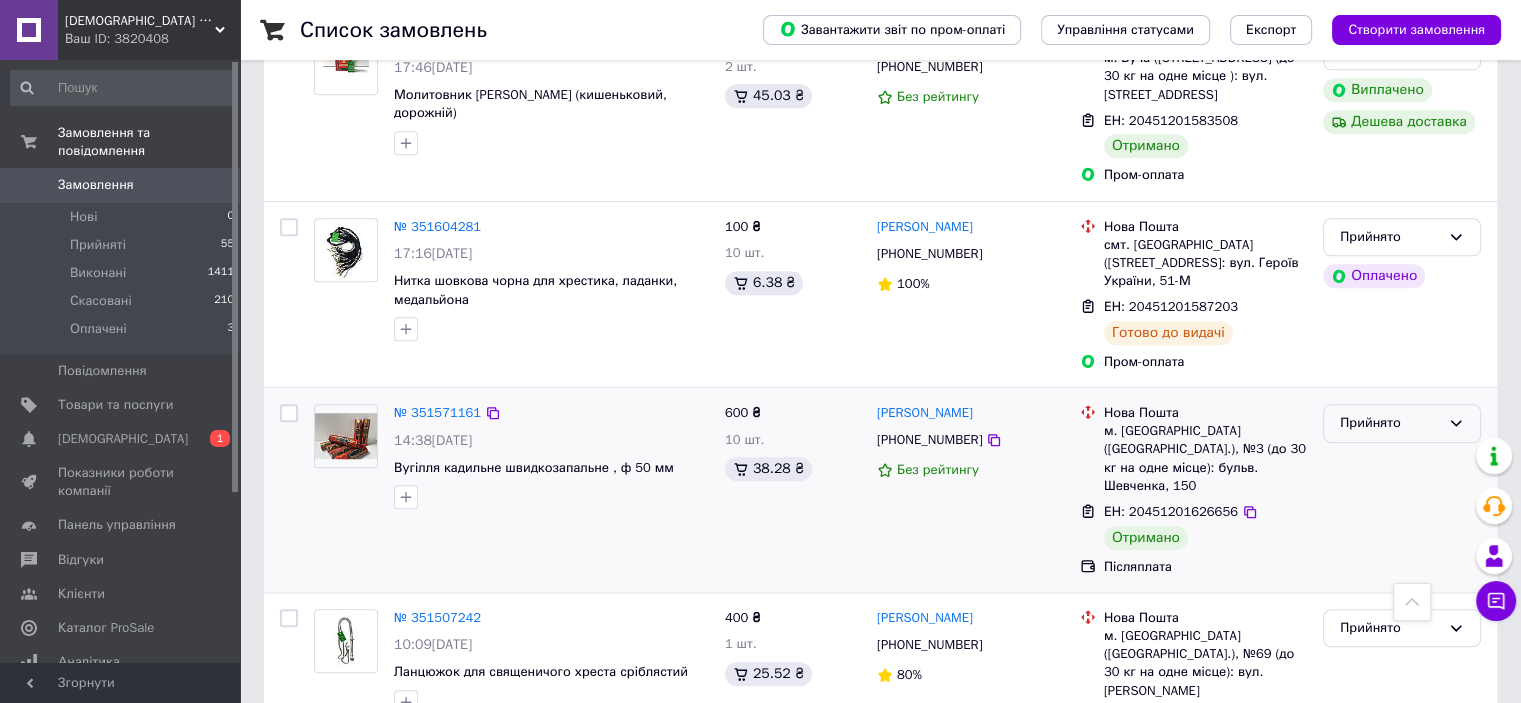 click 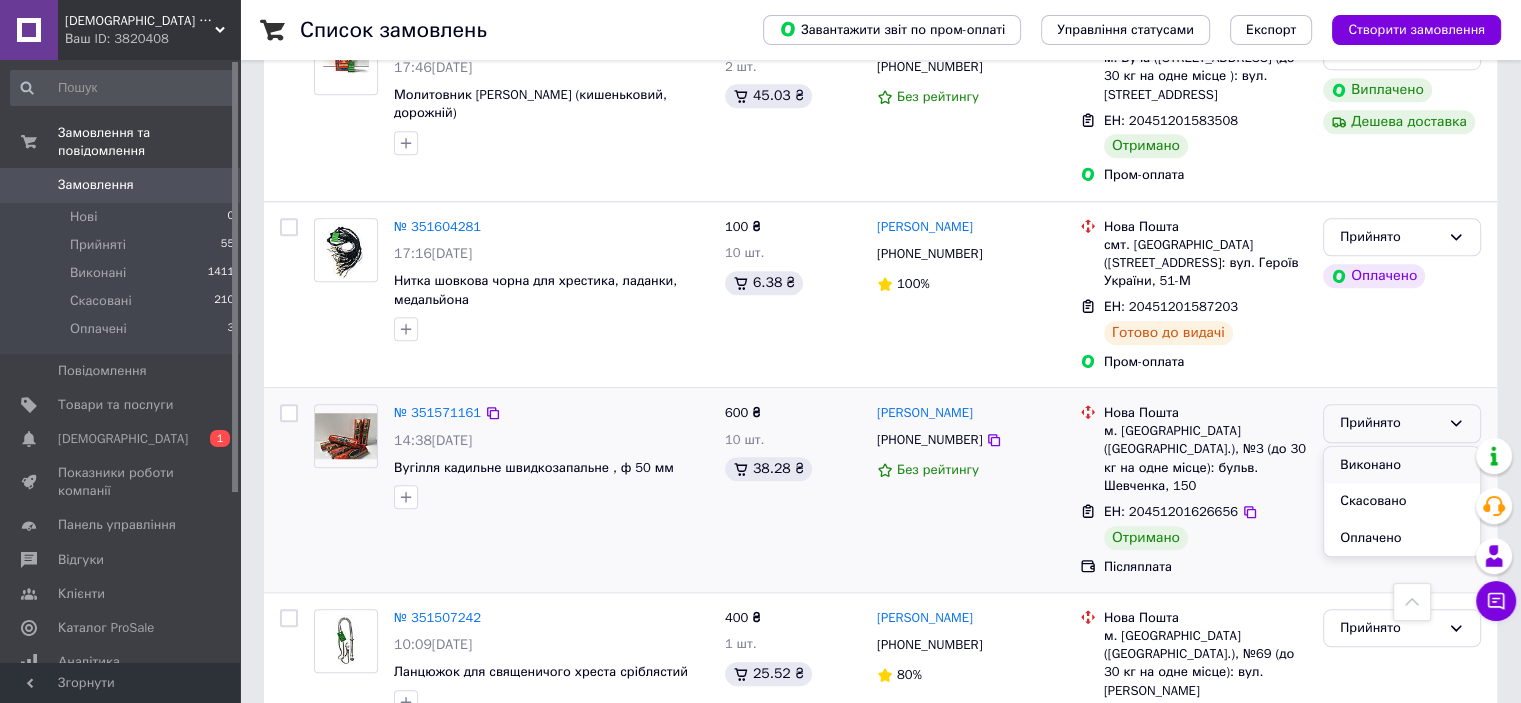 click on "Виконано" at bounding box center [1402, 465] 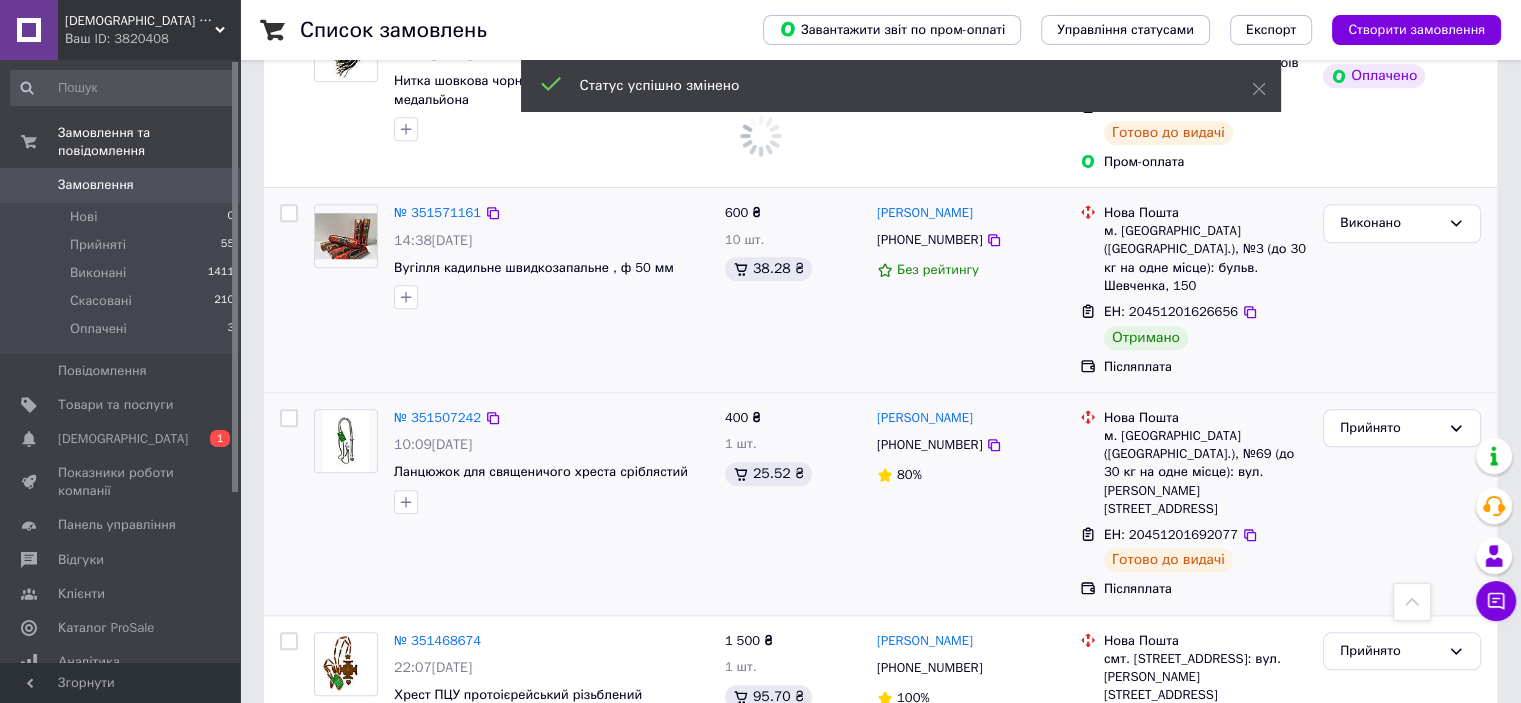 scroll, scrollTop: 1800, scrollLeft: 0, axis: vertical 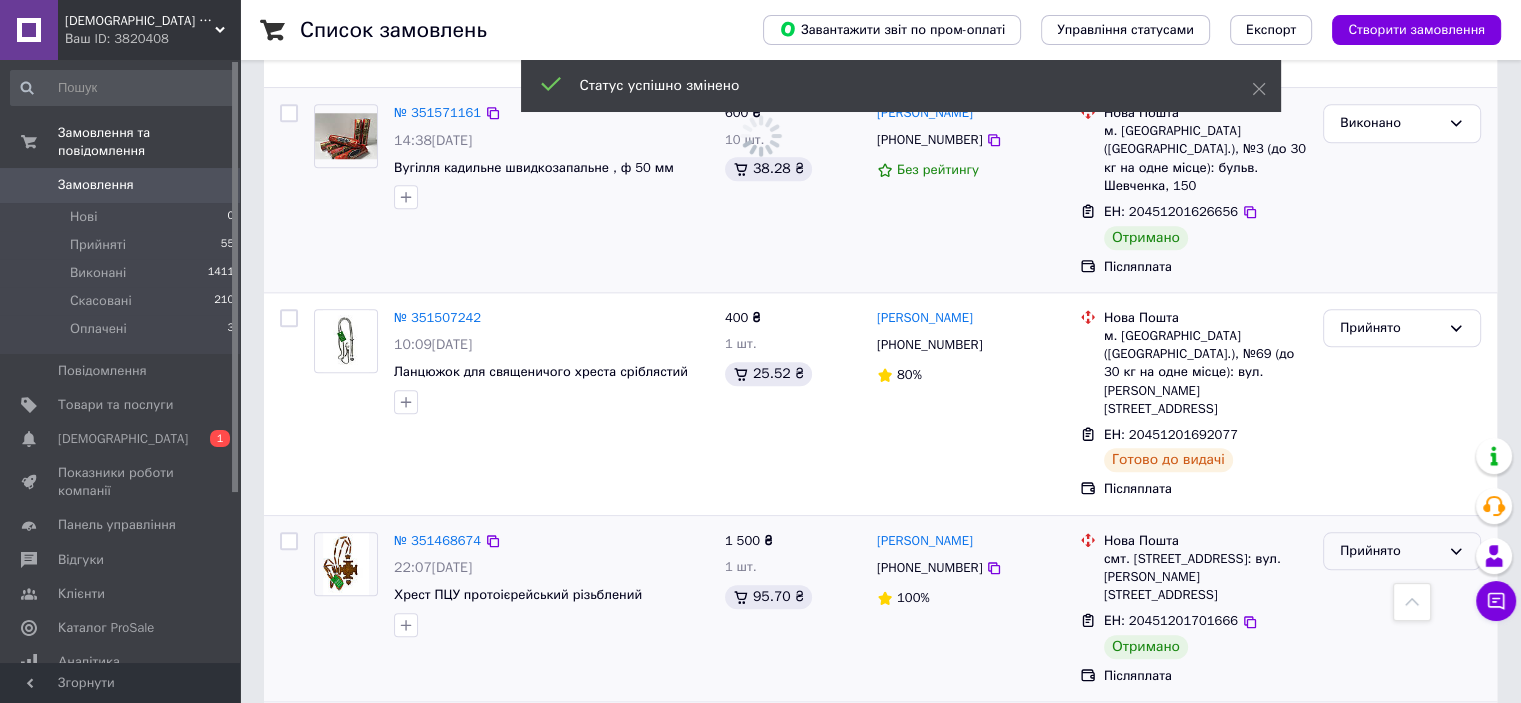 click 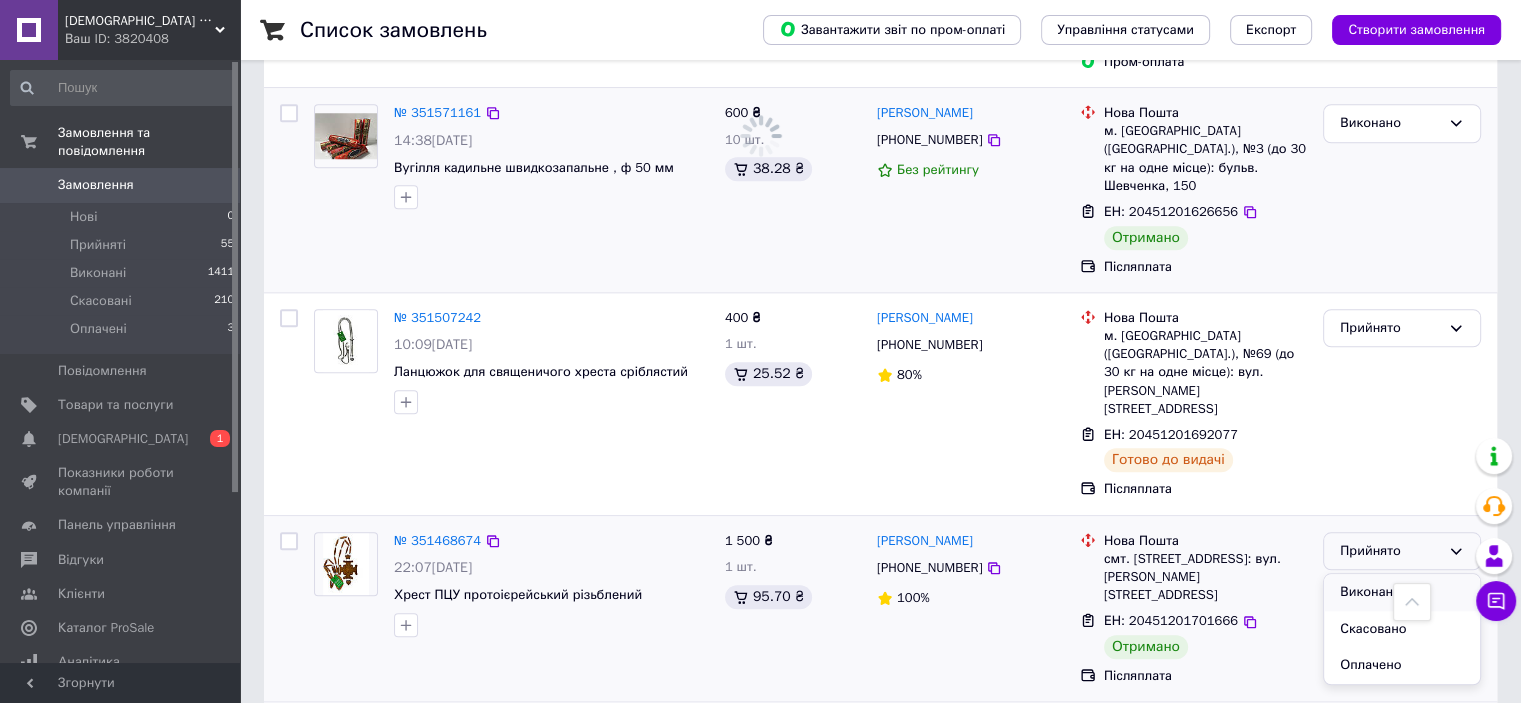 click on "Виконано" at bounding box center [1402, 592] 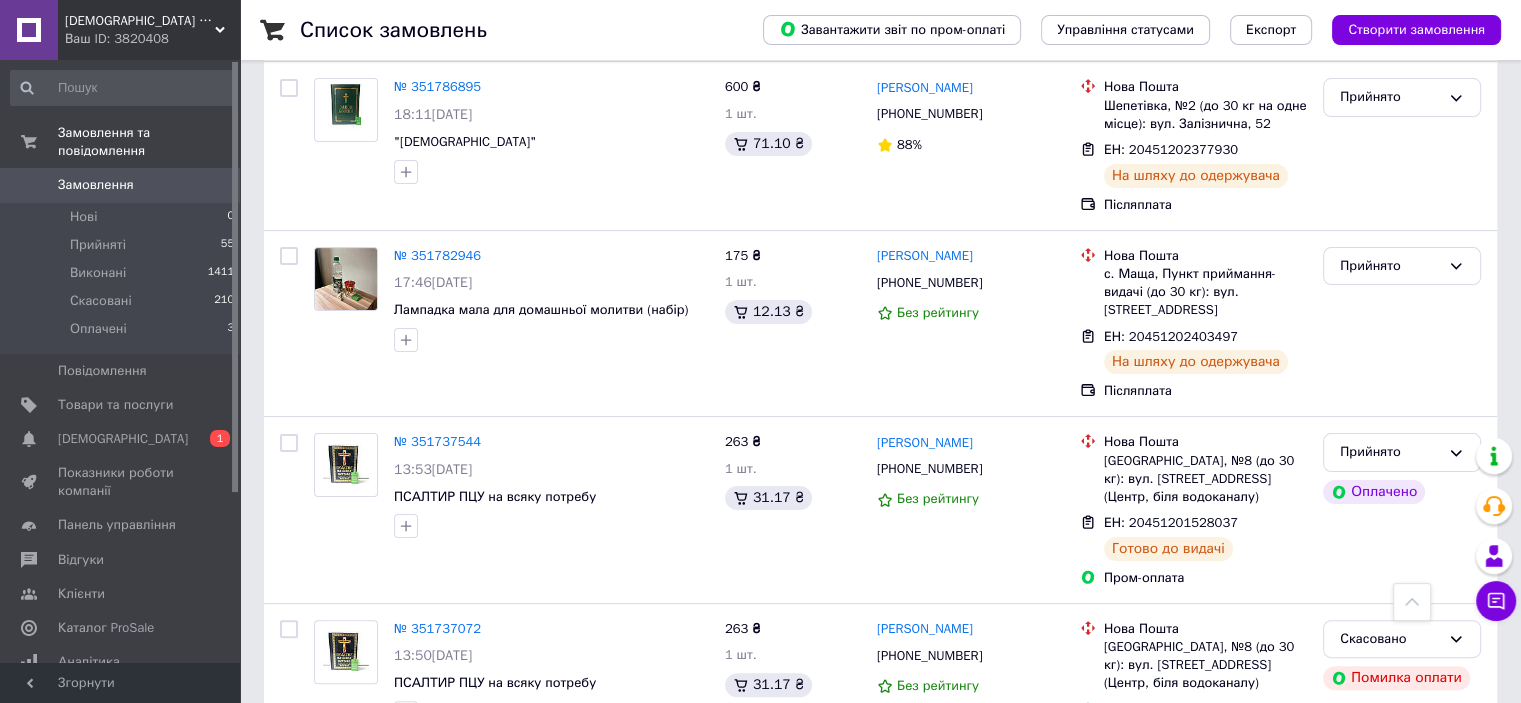 scroll, scrollTop: 0, scrollLeft: 0, axis: both 